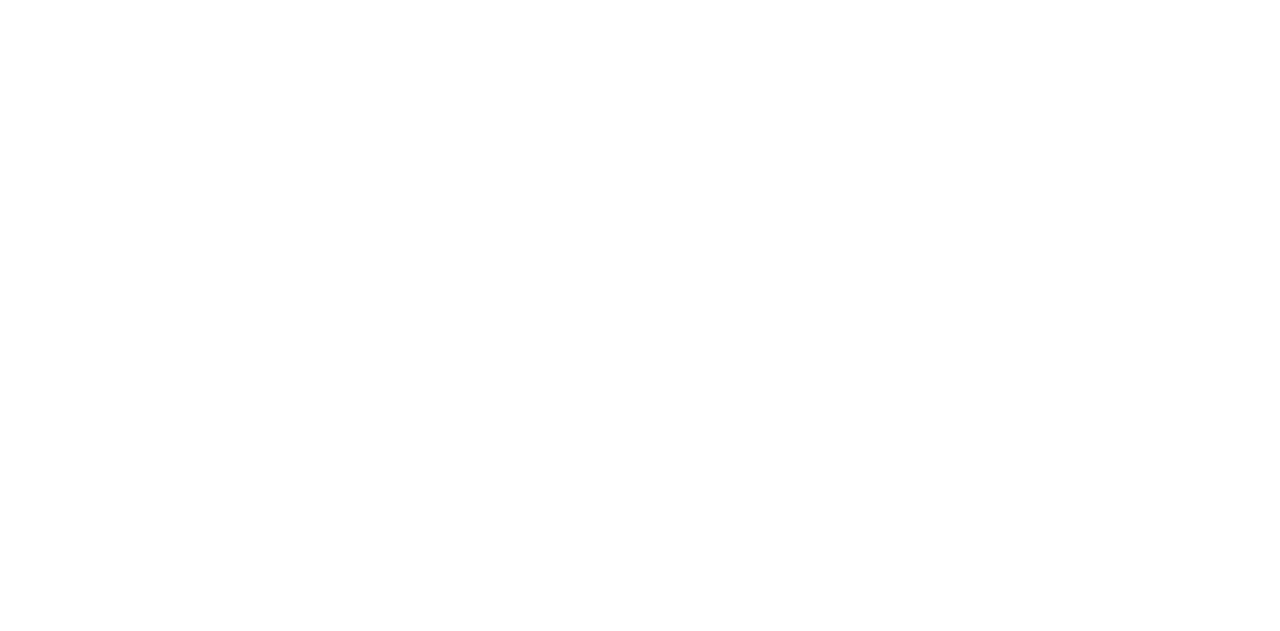 scroll, scrollTop: 0, scrollLeft: 0, axis: both 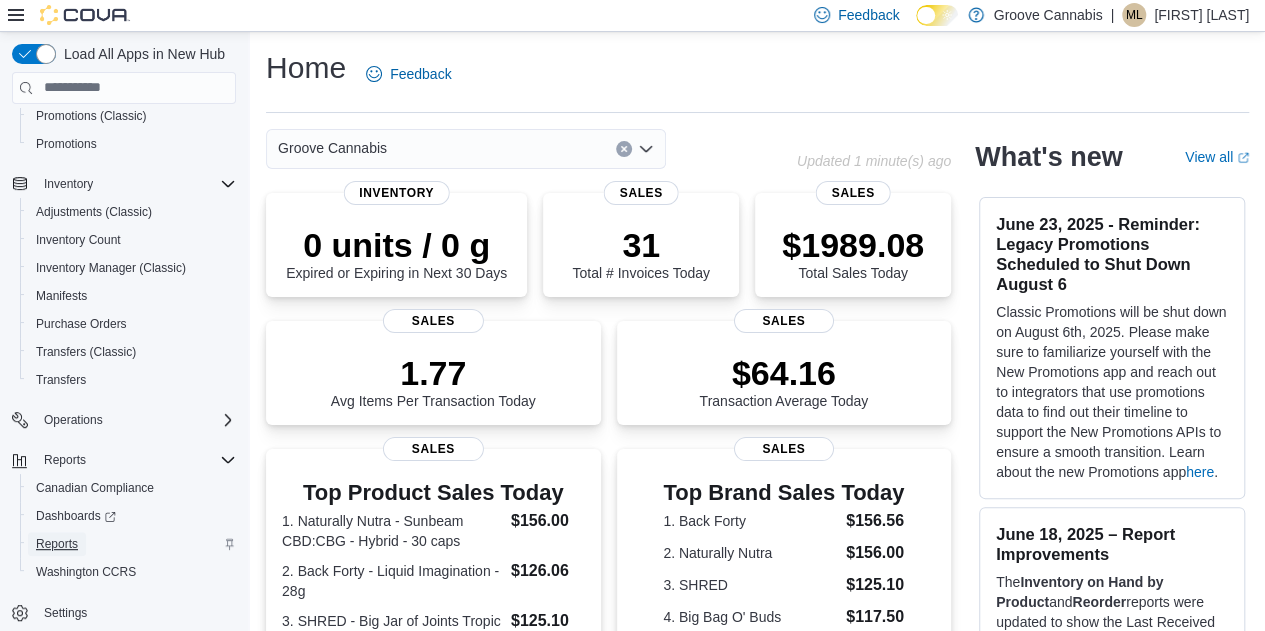 click on "Reports" at bounding box center (57, 544) 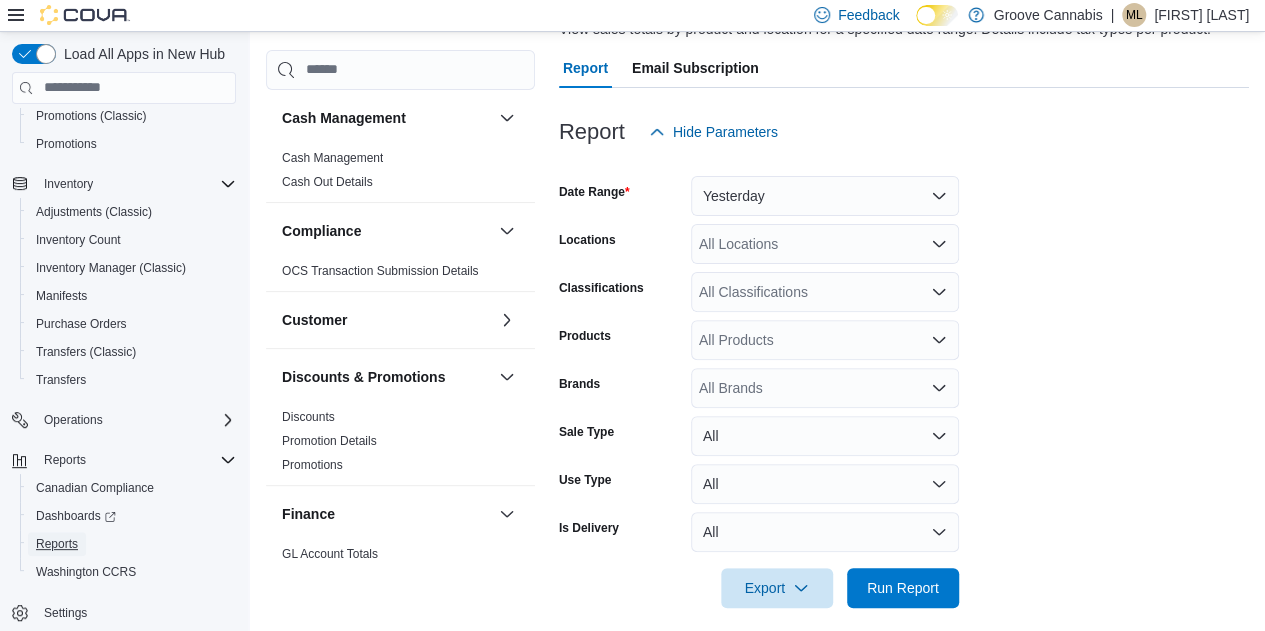 scroll, scrollTop: 182, scrollLeft: 0, axis: vertical 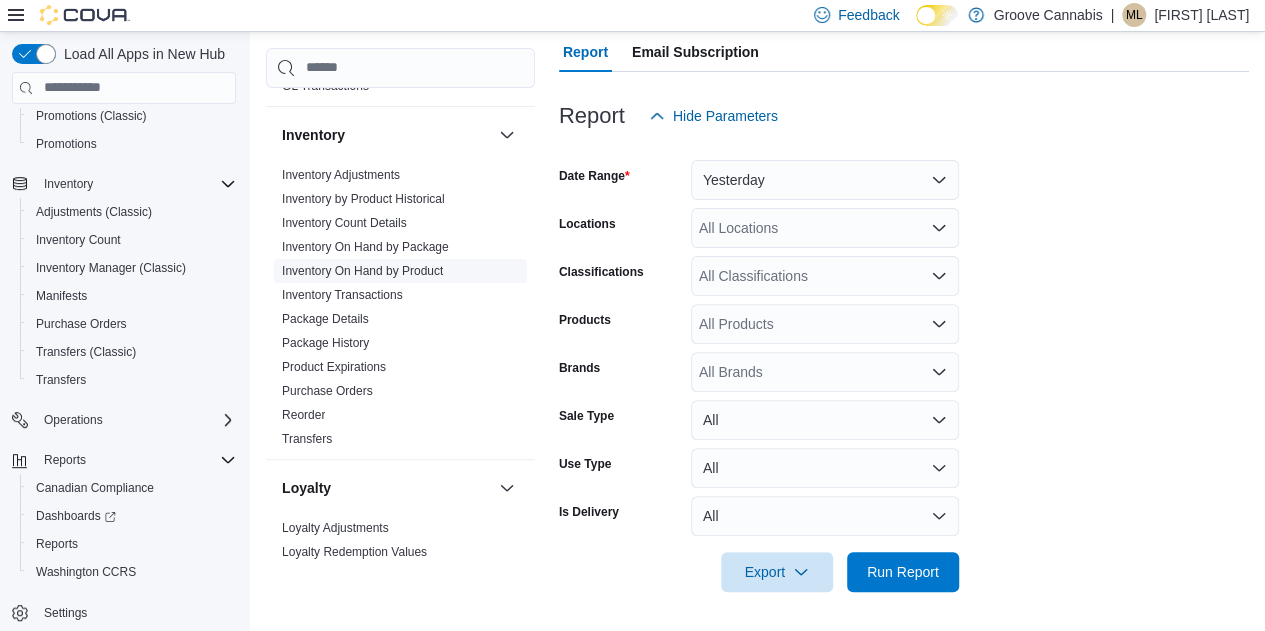 click on "Inventory On Hand by Product" at bounding box center [362, 271] 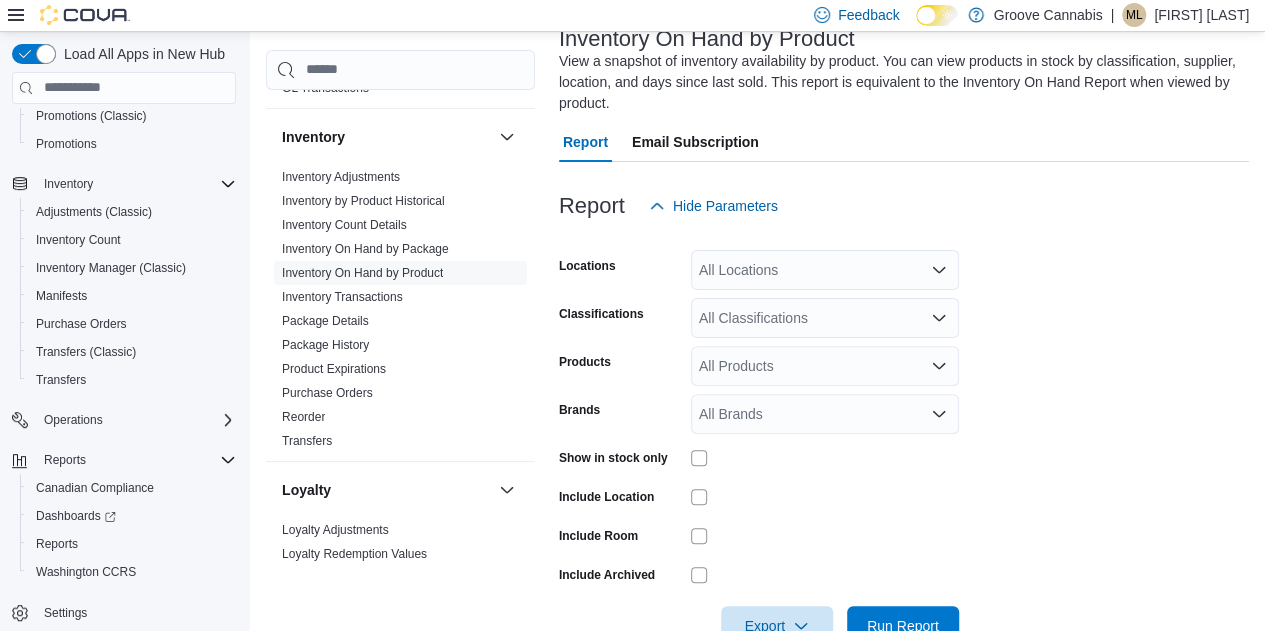 scroll, scrollTop: 88, scrollLeft: 0, axis: vertical 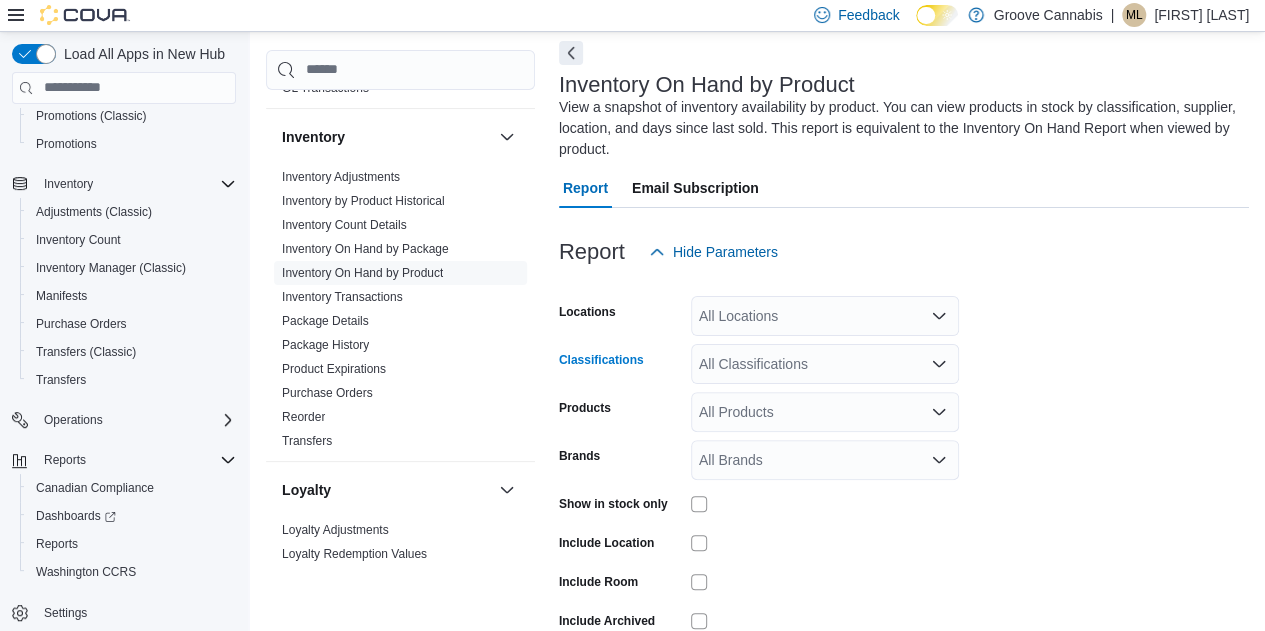 click on "All Classifications" at bounding box center [825, 364] 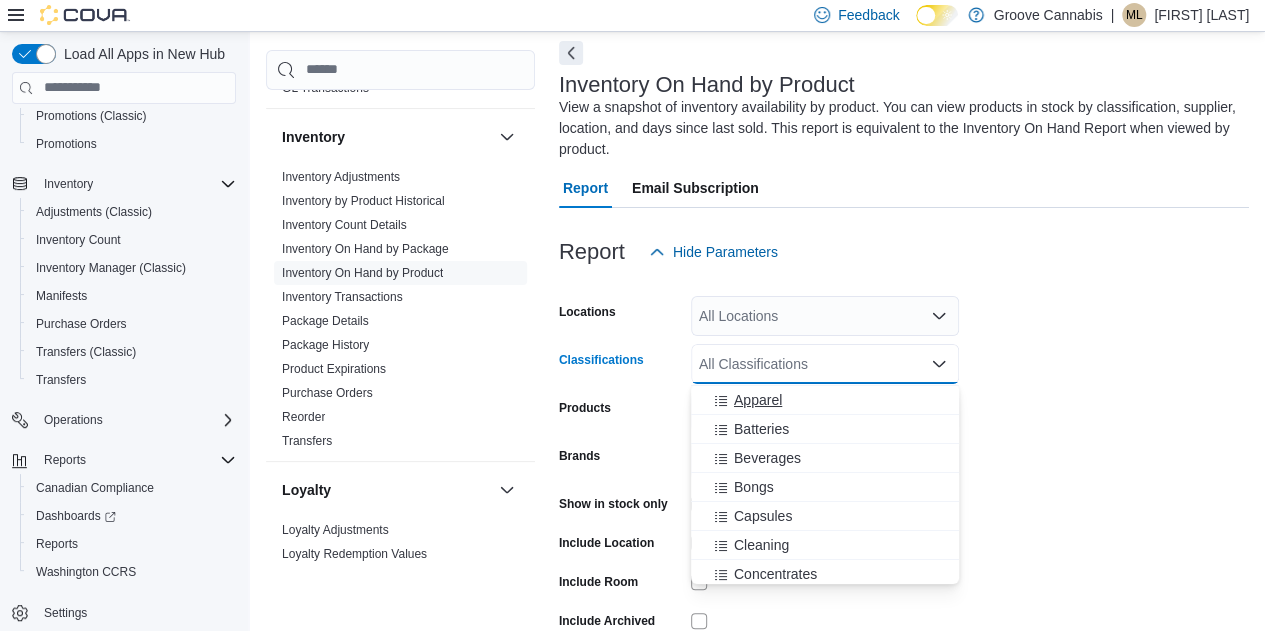 scroll, scrollTop: 71, scrollLeft: 0, axis: vertical 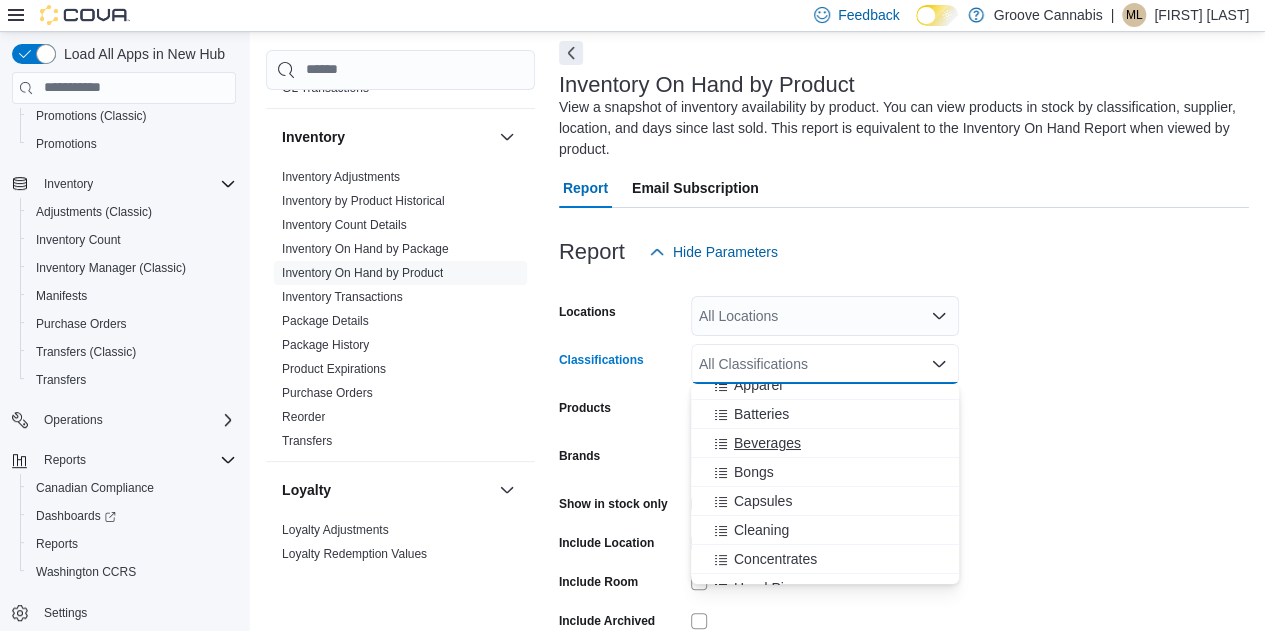 click on "Beverages" at bounding box center [767, 443] 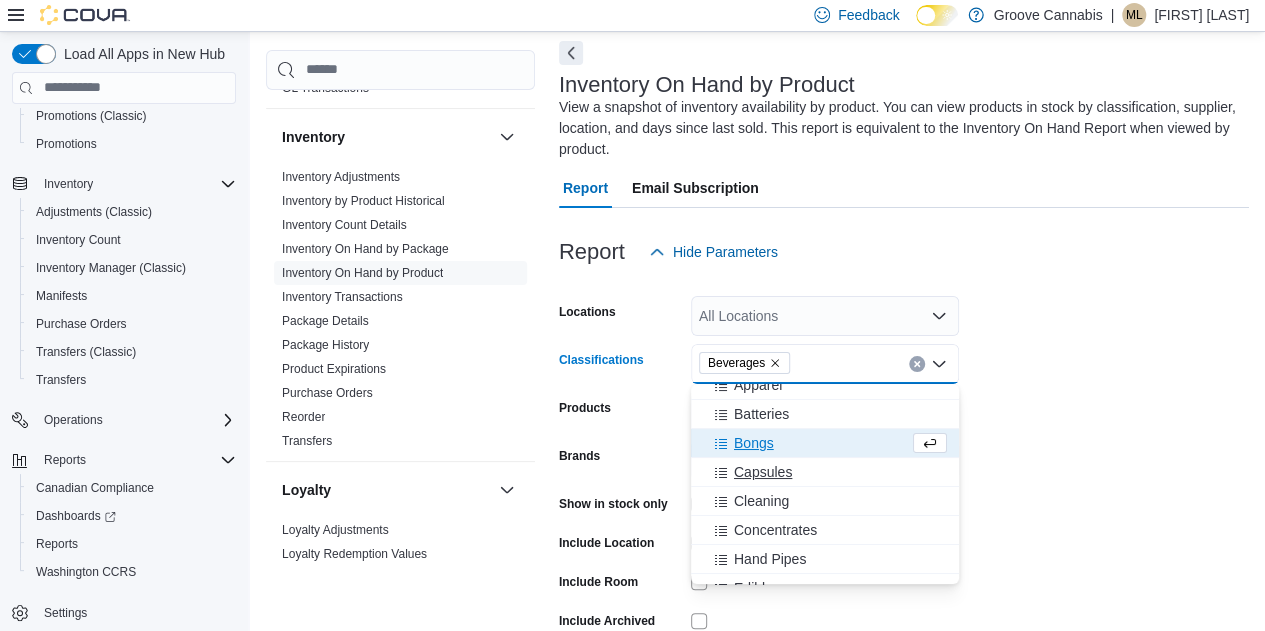 click on "Capsules" at bounding box center (763, 472) 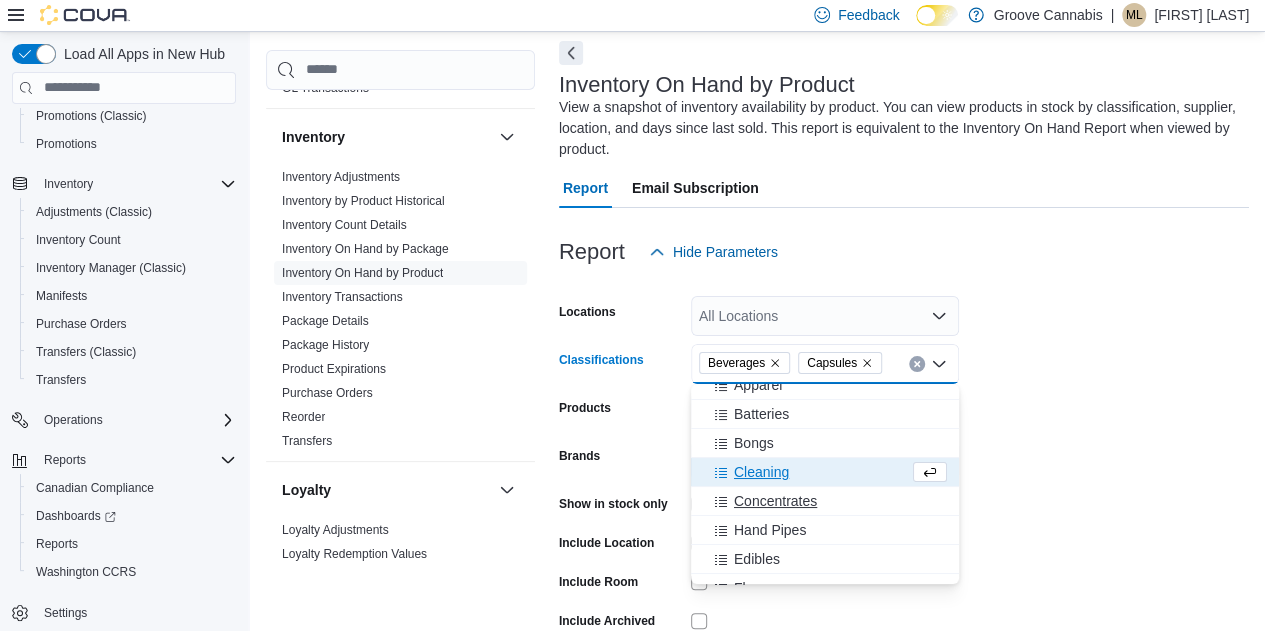 click on "Concentrates" at bounding box center [775, 501] 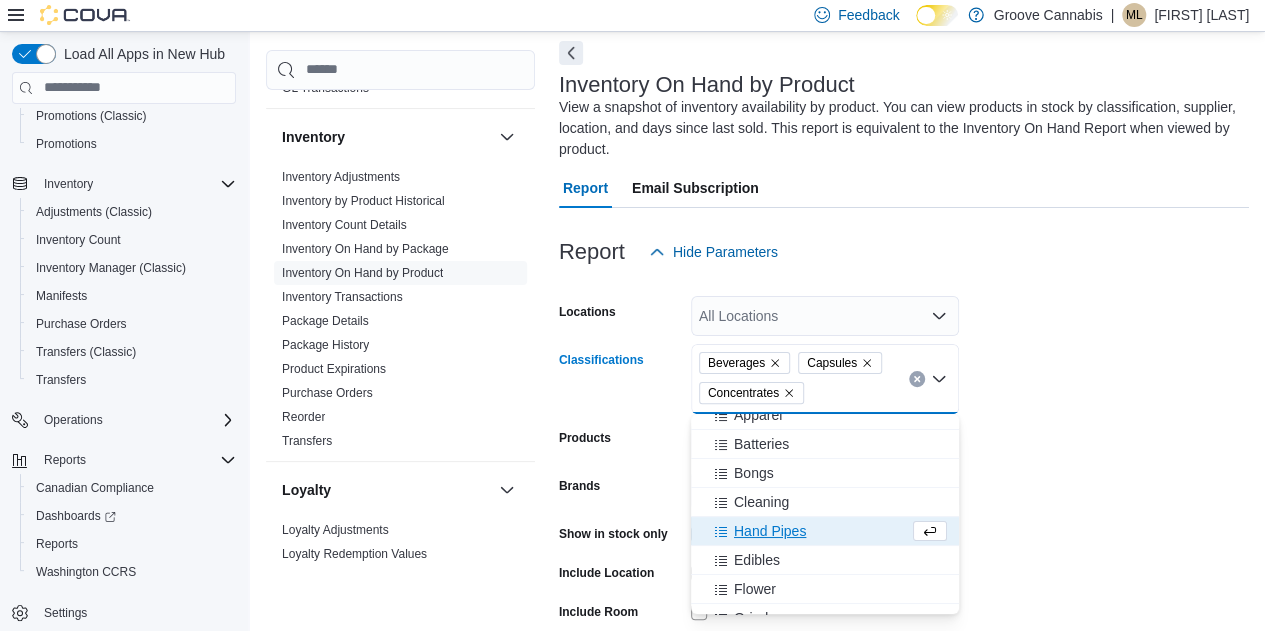 scroll, scrollTop: 108, scrollLeft: 0, axis: vertical 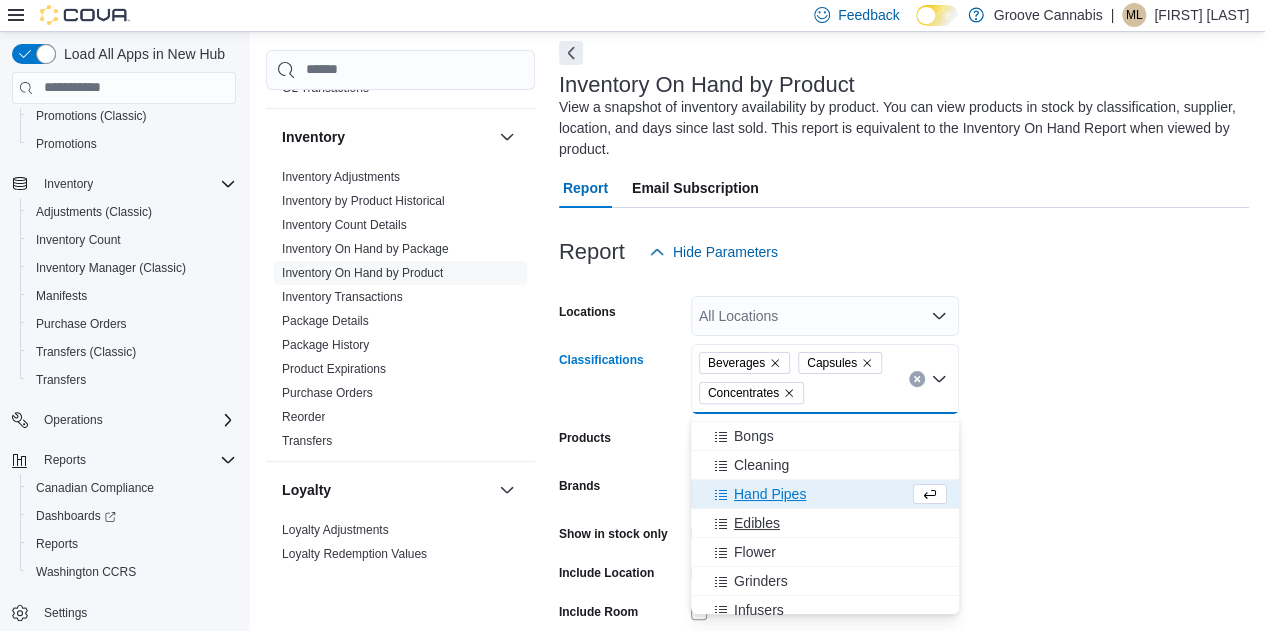 click on "Edibles" at bounding box center (757, 523) 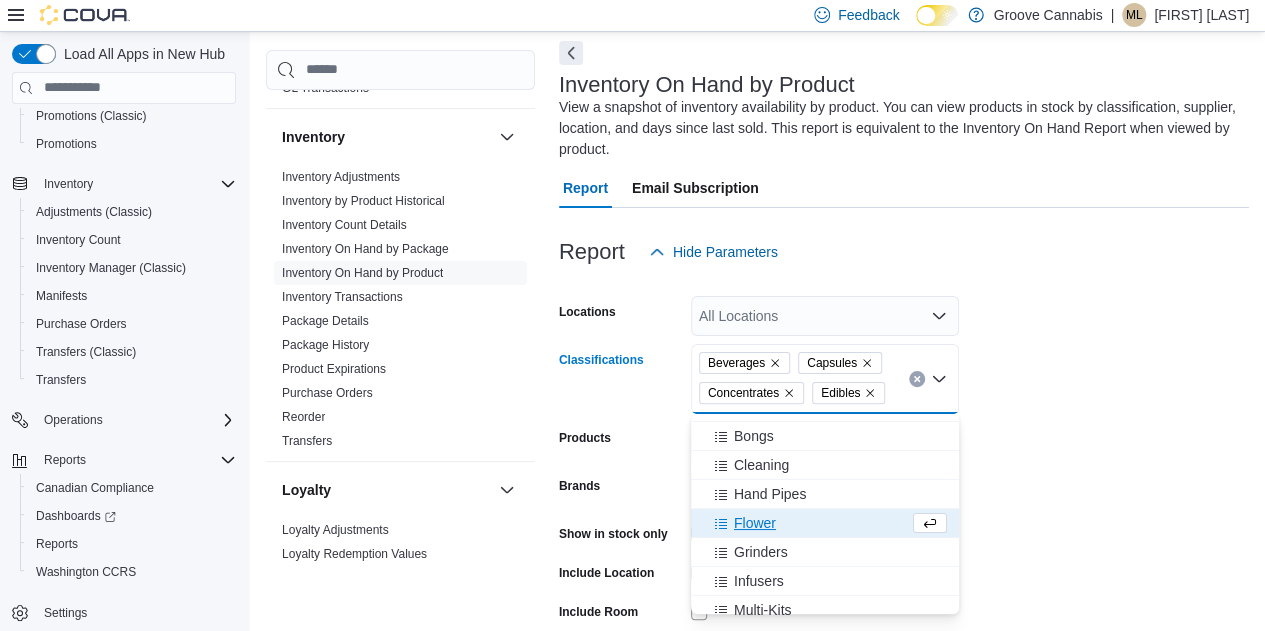 click on "Flower" at bounding box center [755, 523] 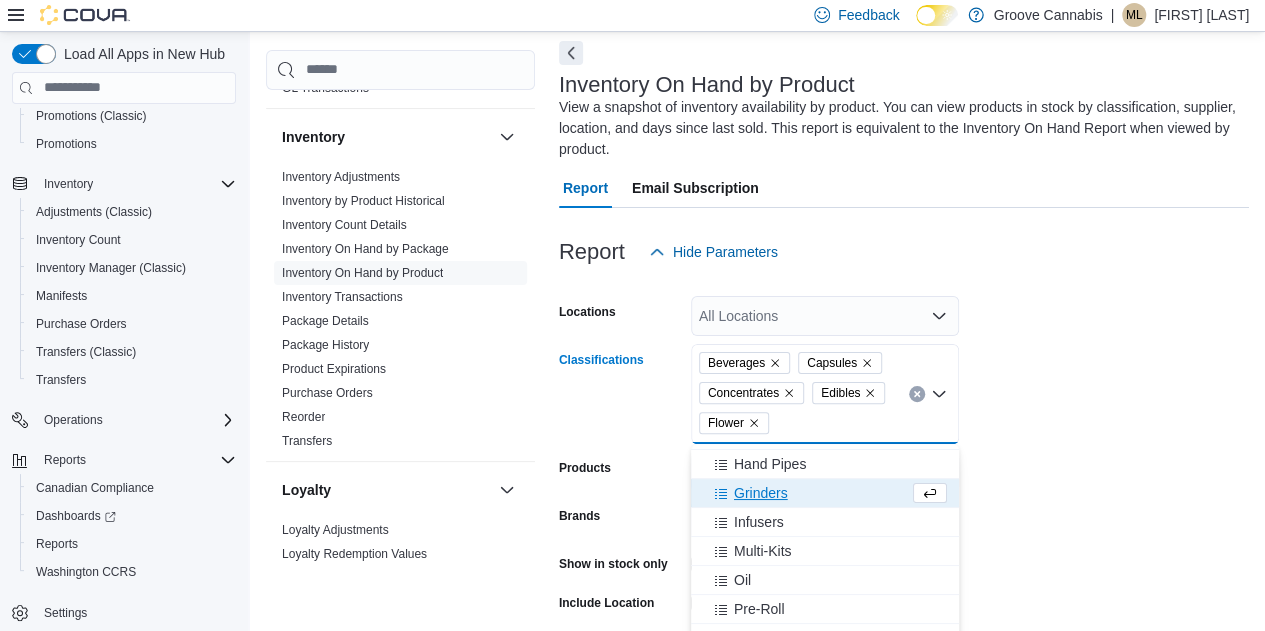 scroll, scrollTop: 169, scrollLeft: 0, axis: vertical 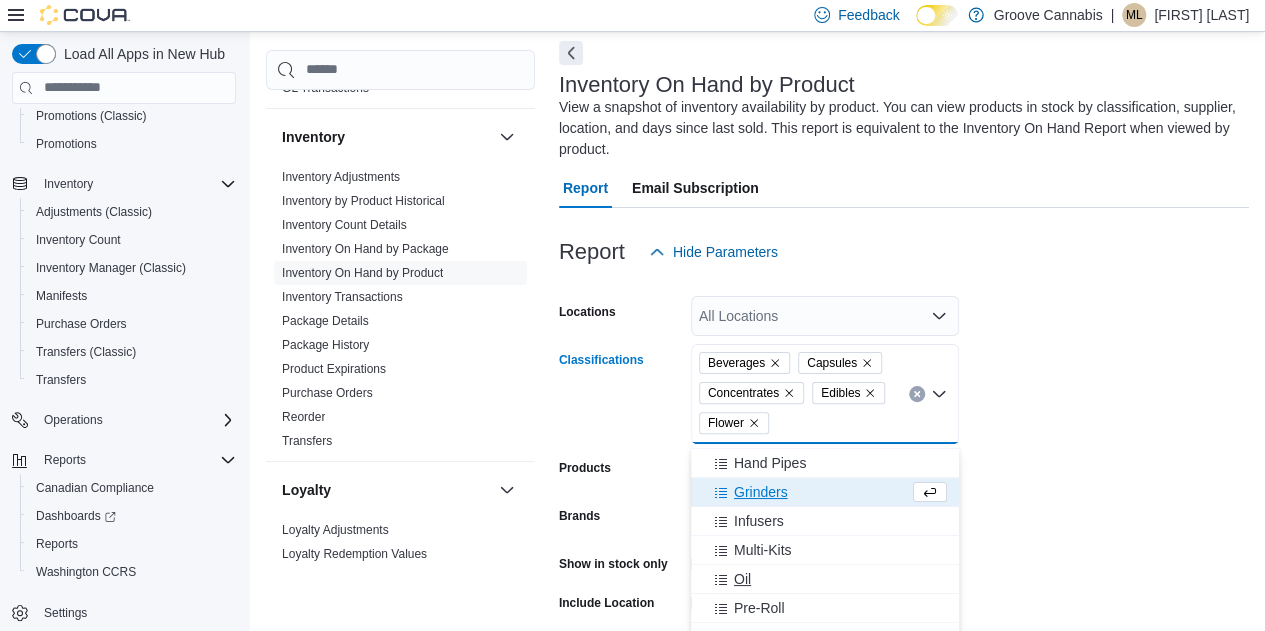click on "Oil" at bounding box center [742, 579] 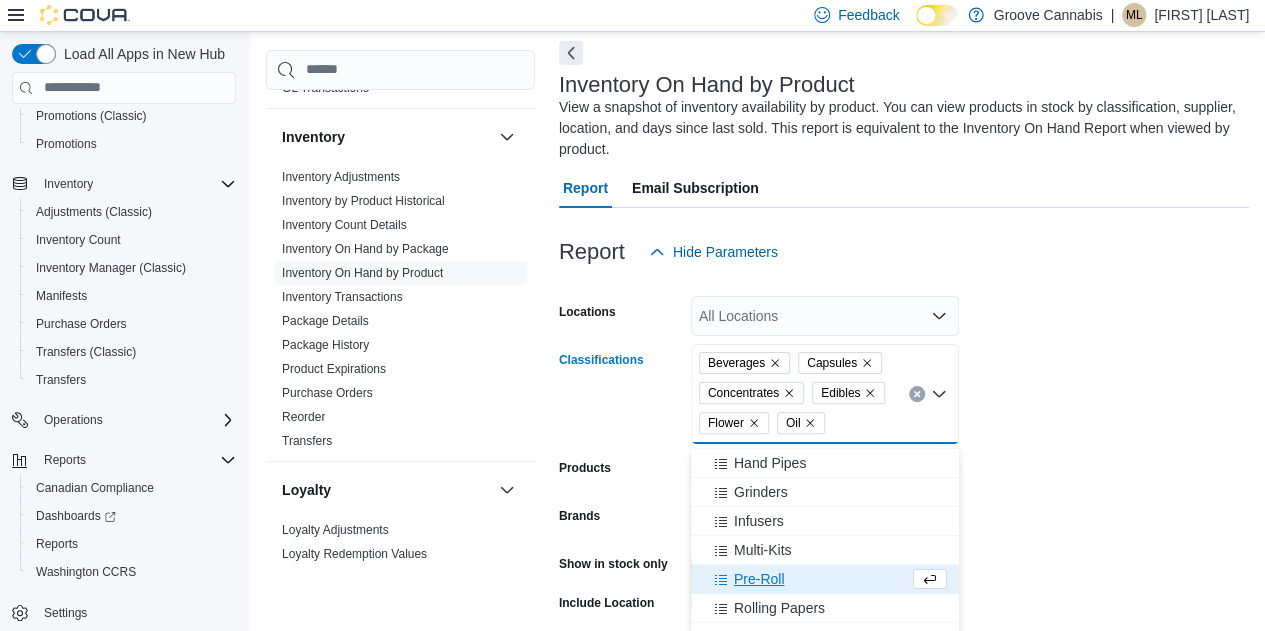 click on "Pre-Roll" at bounding box center [759, 579] 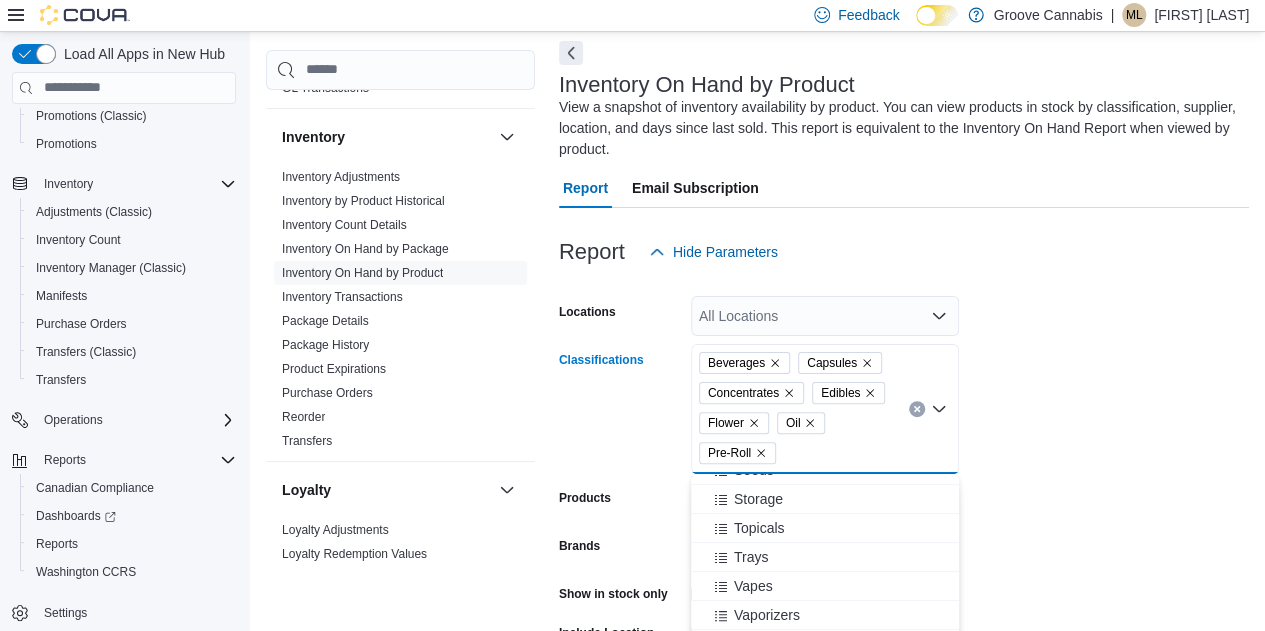 scroll, scrollTop: 350, scrollLeft: 0, axis: vertical 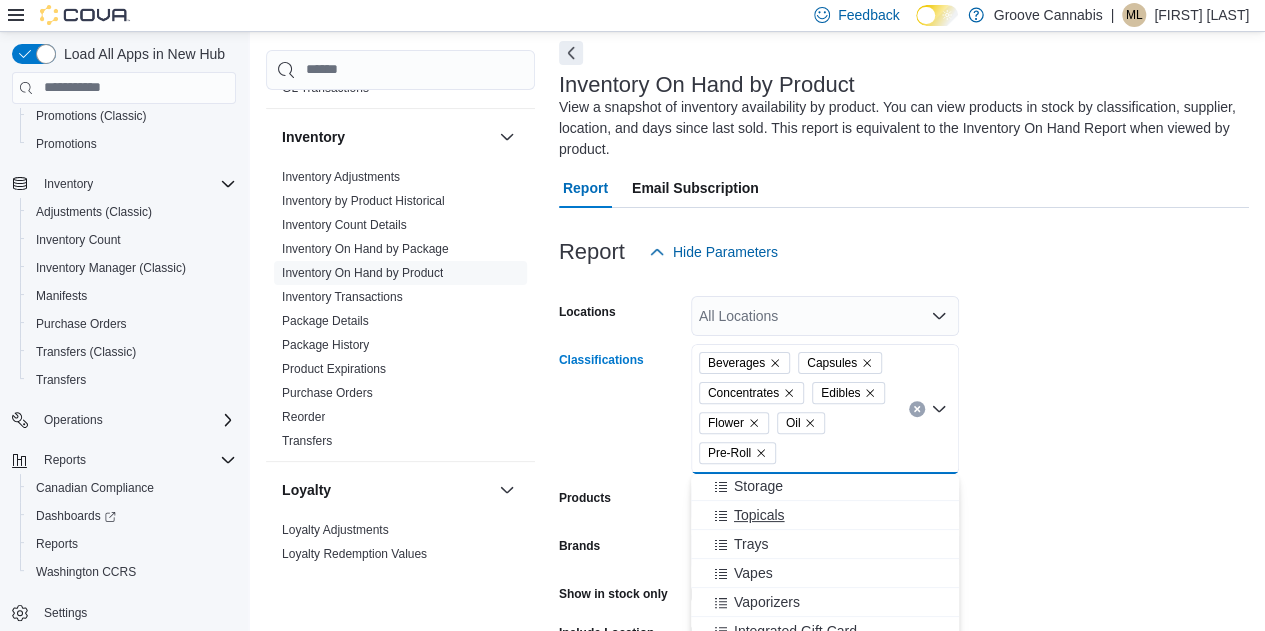 click on "Topicals" at bounding box center (759, 515) 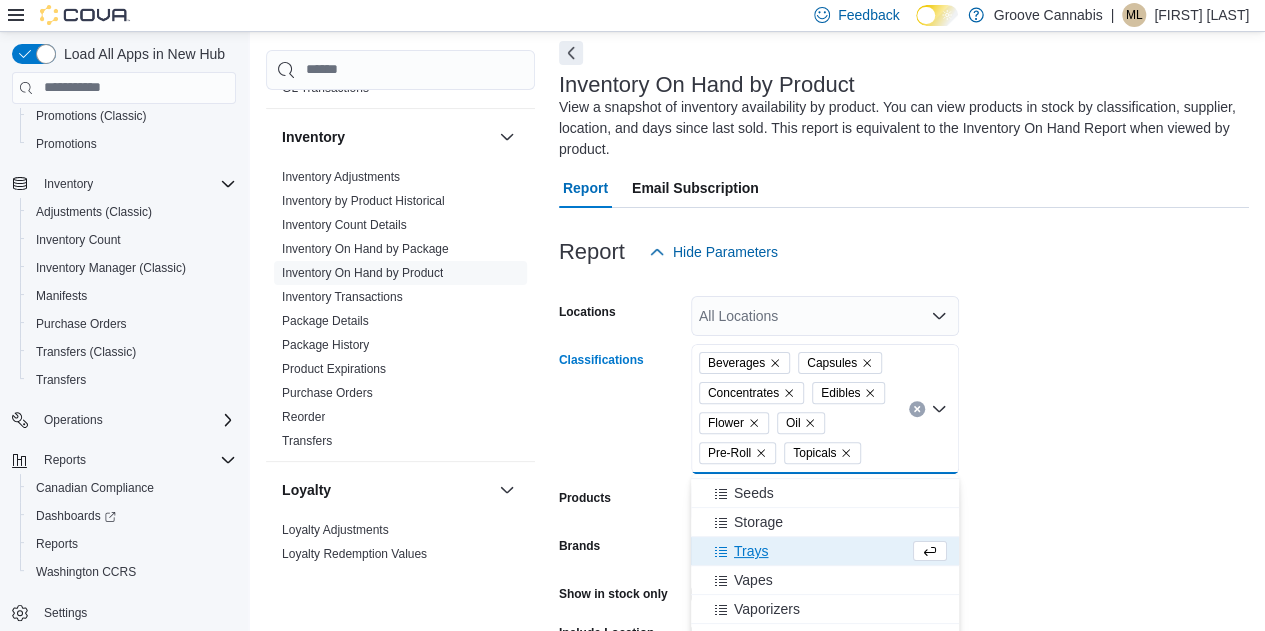 scroll, scrollTop: 310, scrollLeft: 0, axis: vertical 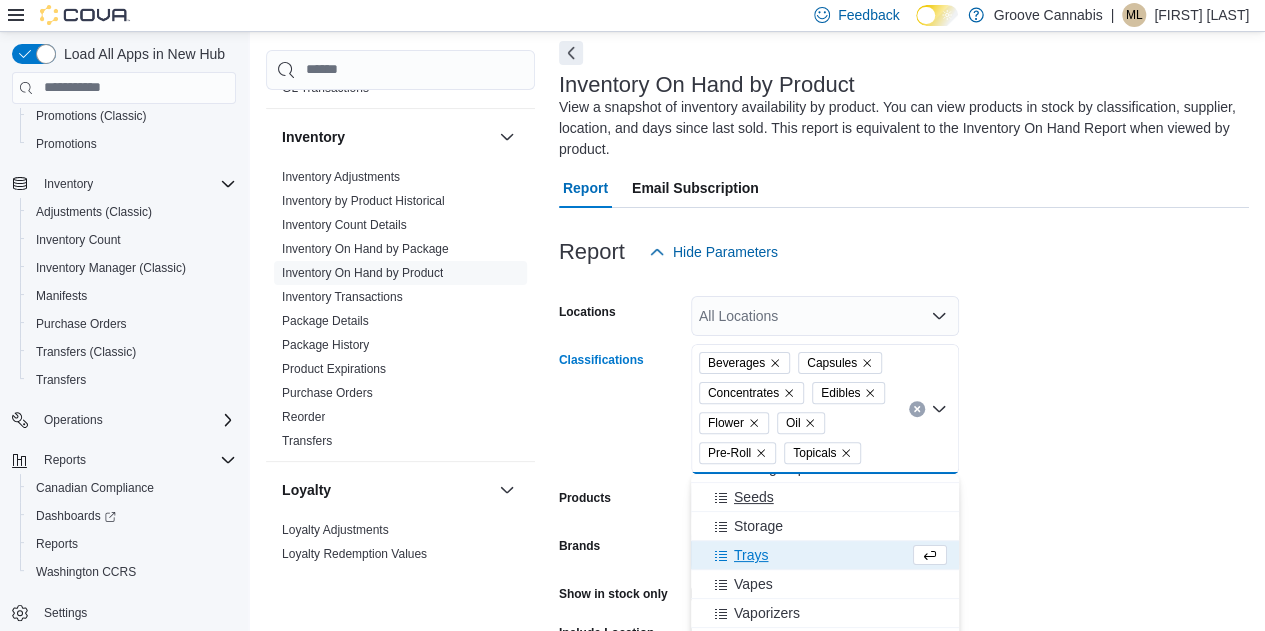 click on "Seeds" at bounding box center (754, 497) 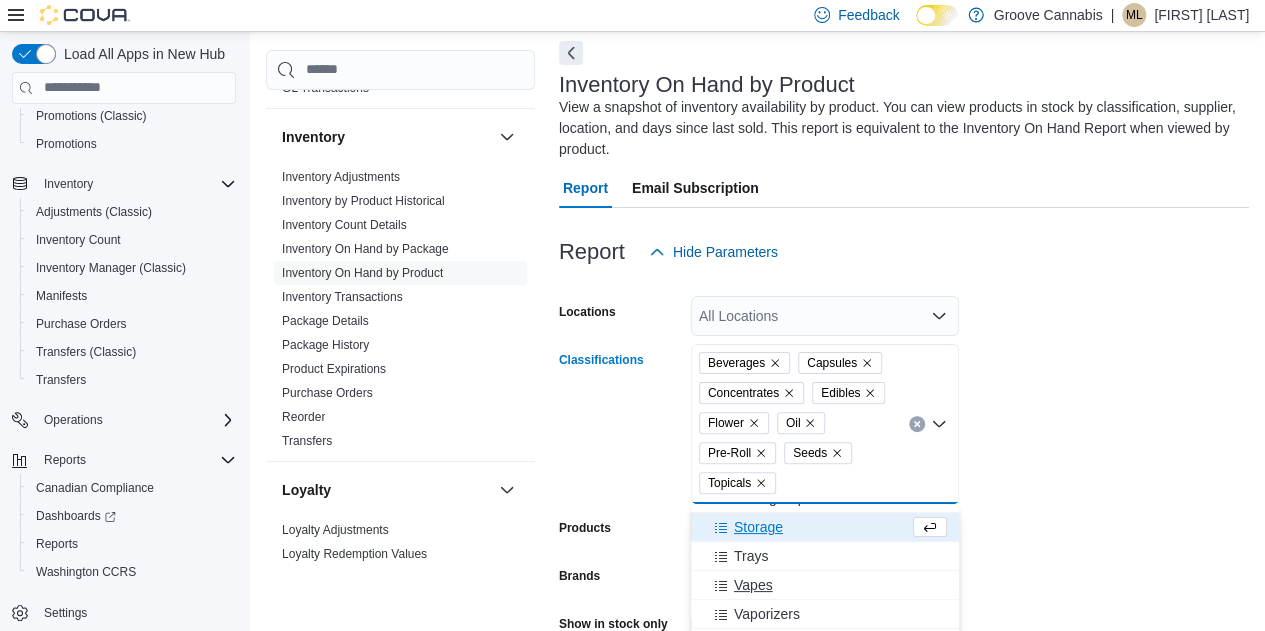 click on "Vapes" at bounding box center [753, 585] 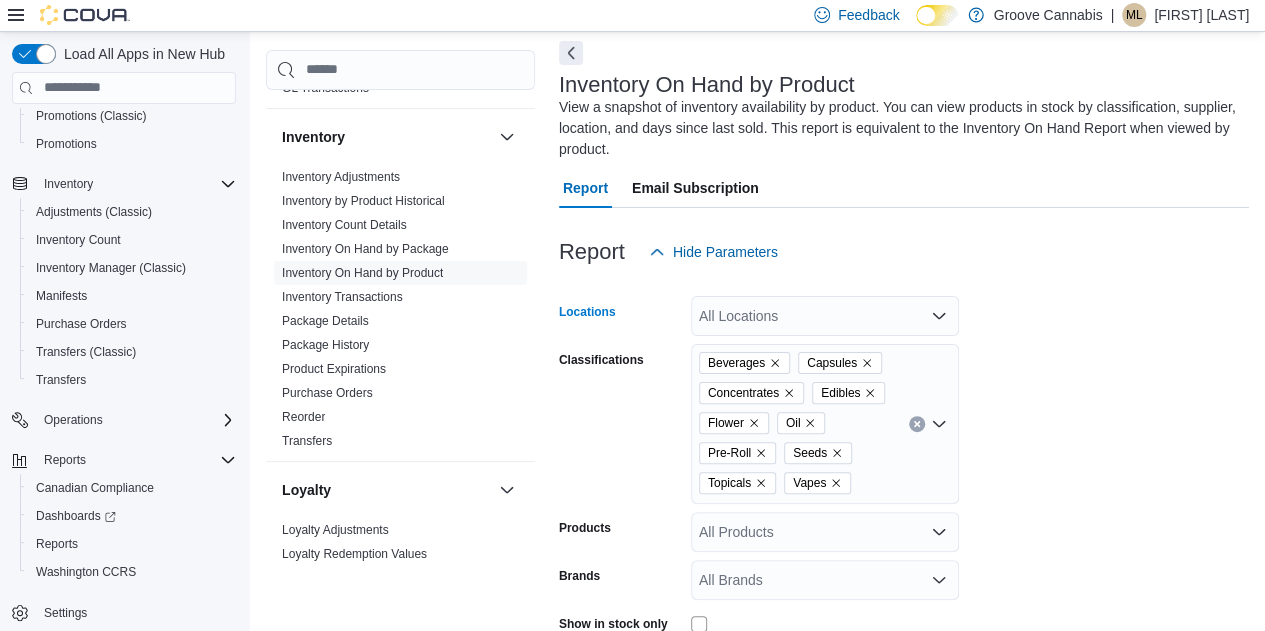 click on "All Locations" at bounding box center (825, 316) 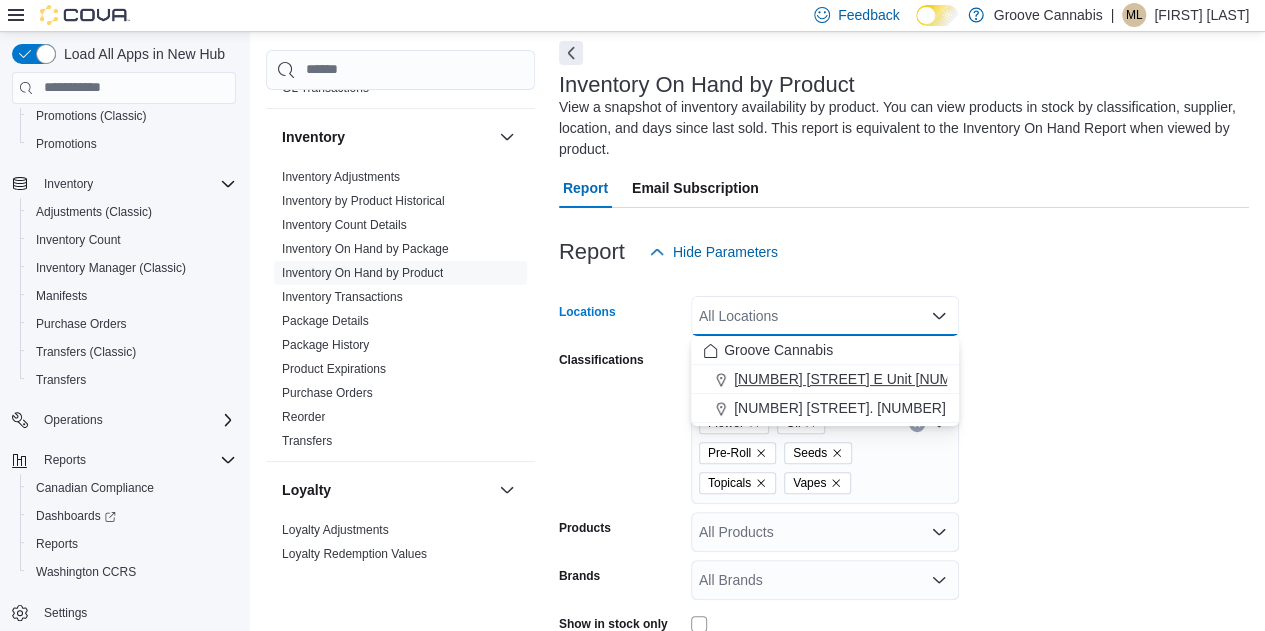 click on "1380 Second St. E Unit 26" at bounding box center (859, 379) 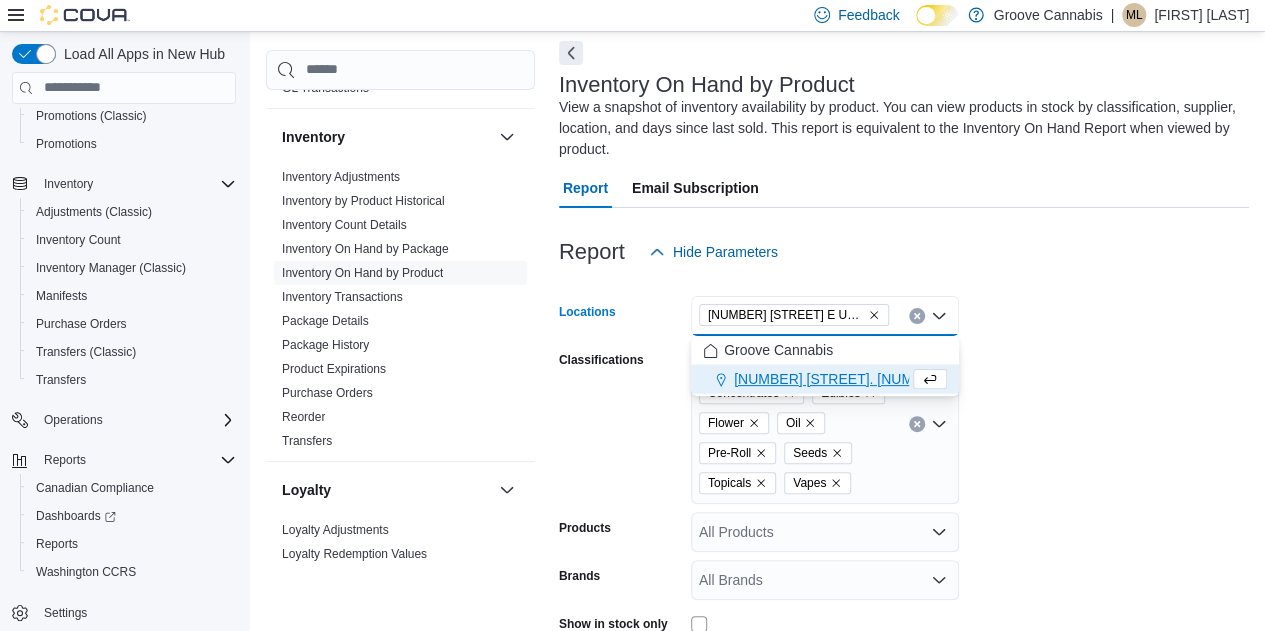click on "Locations 1380 Second St. E Unit 26 Combo box. Selected. 1380 Second St. E Unit 26. Press Backspace to delete 1380 Second St. E Unit 26. Combo box input. All Locations. Type some text or, to display a list of choices, press Down Arrow. To exit the list of choices, press Escape. Classifications Beverages Capsules Concentrates Edibles Flower Oil Pre-Roll Seeds Topicals Vapes Products All Products Brands All Brands Show in stock only Include Location Include Room Include Archived Export  Run Report" at bounding box center (904, 542) 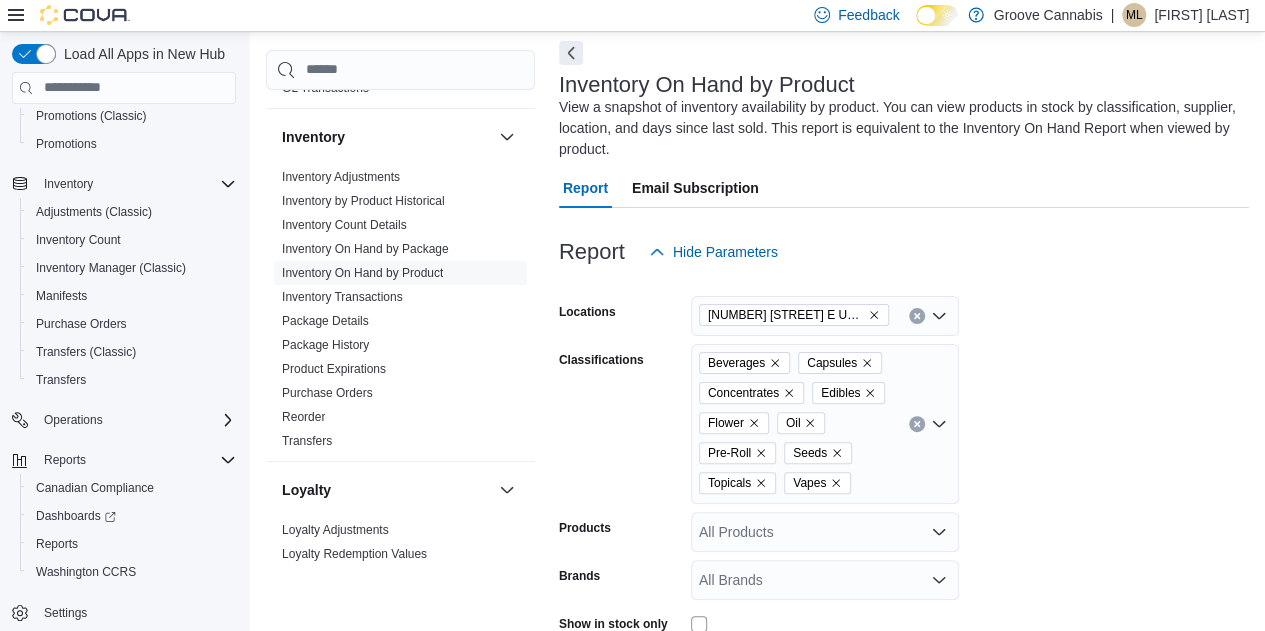 scroll, scrollTop: 308, scrollLeft: 0, axis: vertical 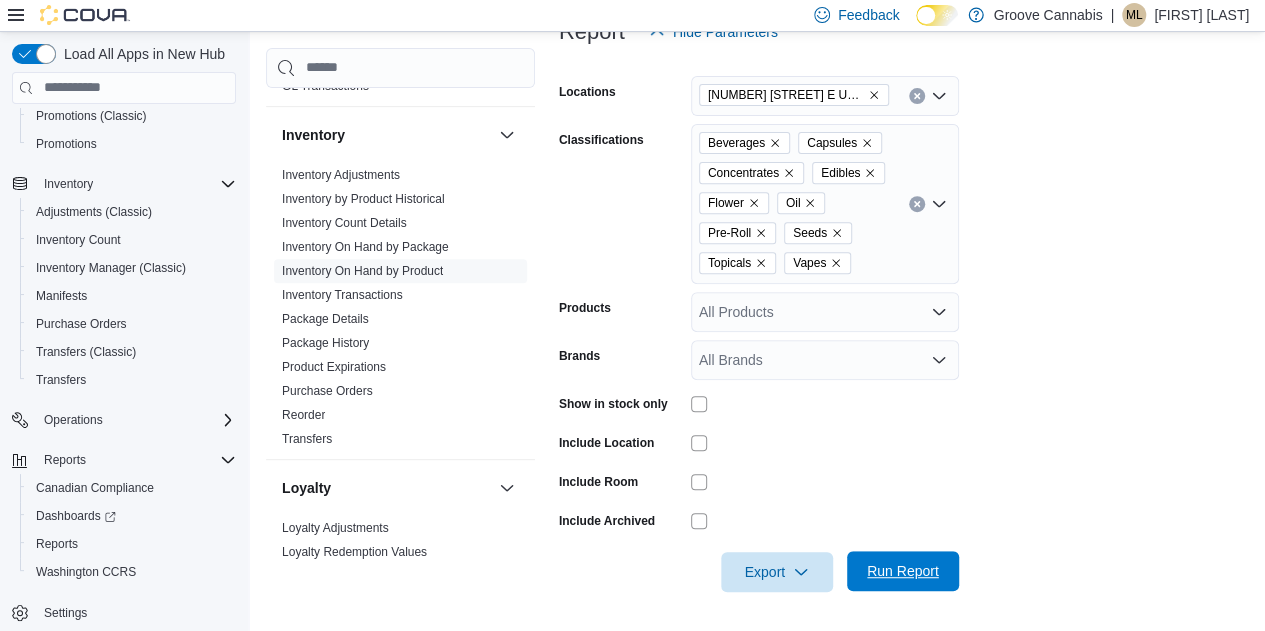 click on "Run Report" at bounding box center (903, 571) 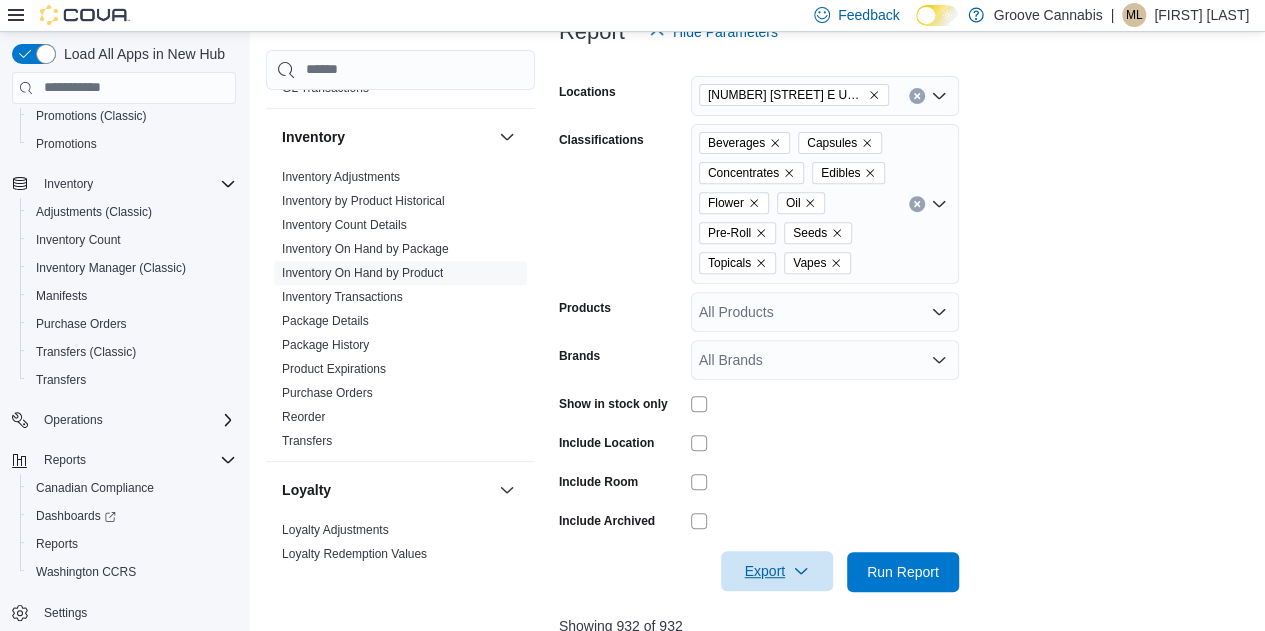 click on "Export" at bounding box center [777, 571] 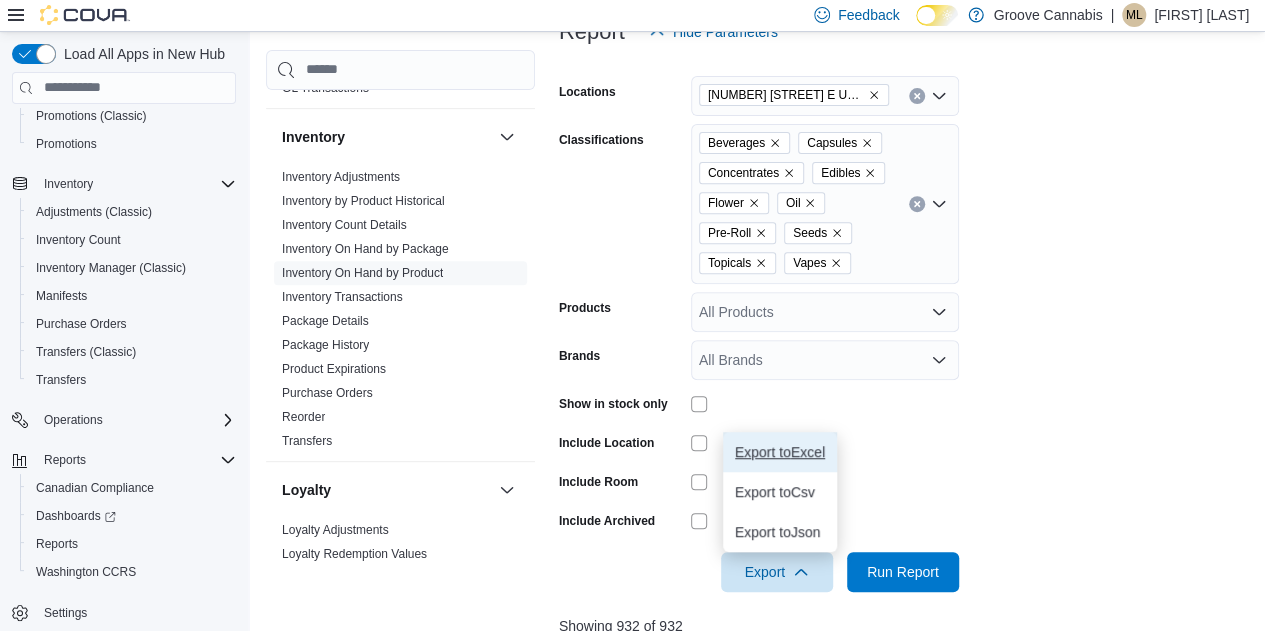 click on "Export to  Excel" at bounding box center [780, 452] 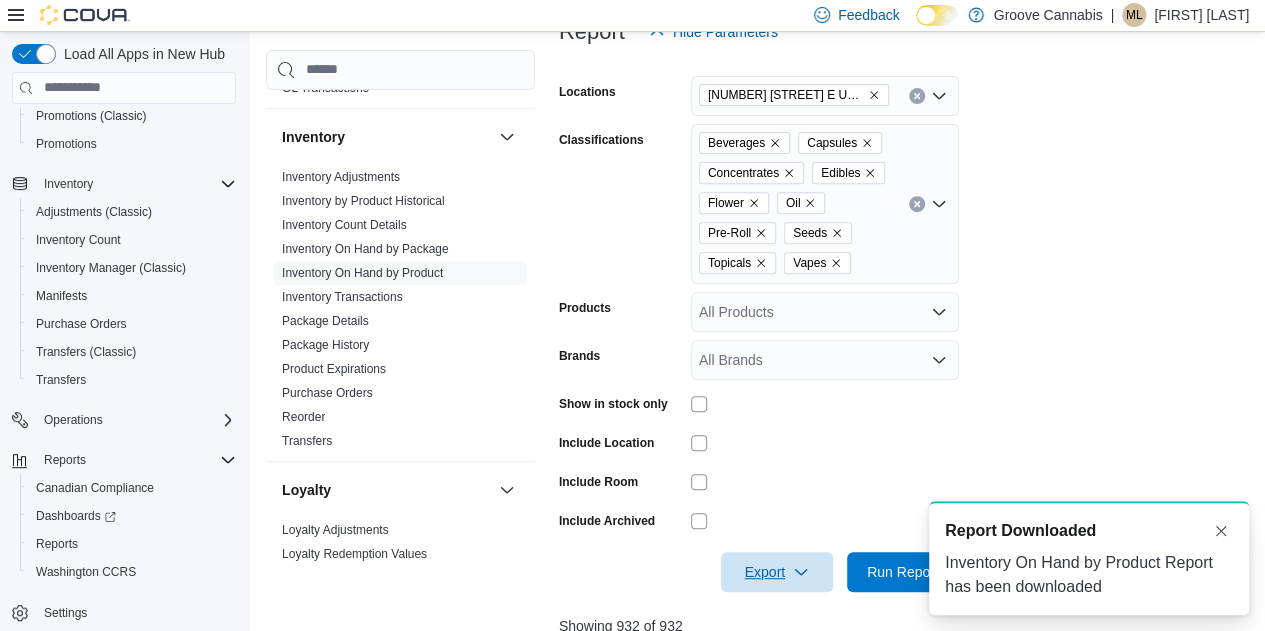 scroll, scrollTop: 0, scrollLeft: 0, axis: both 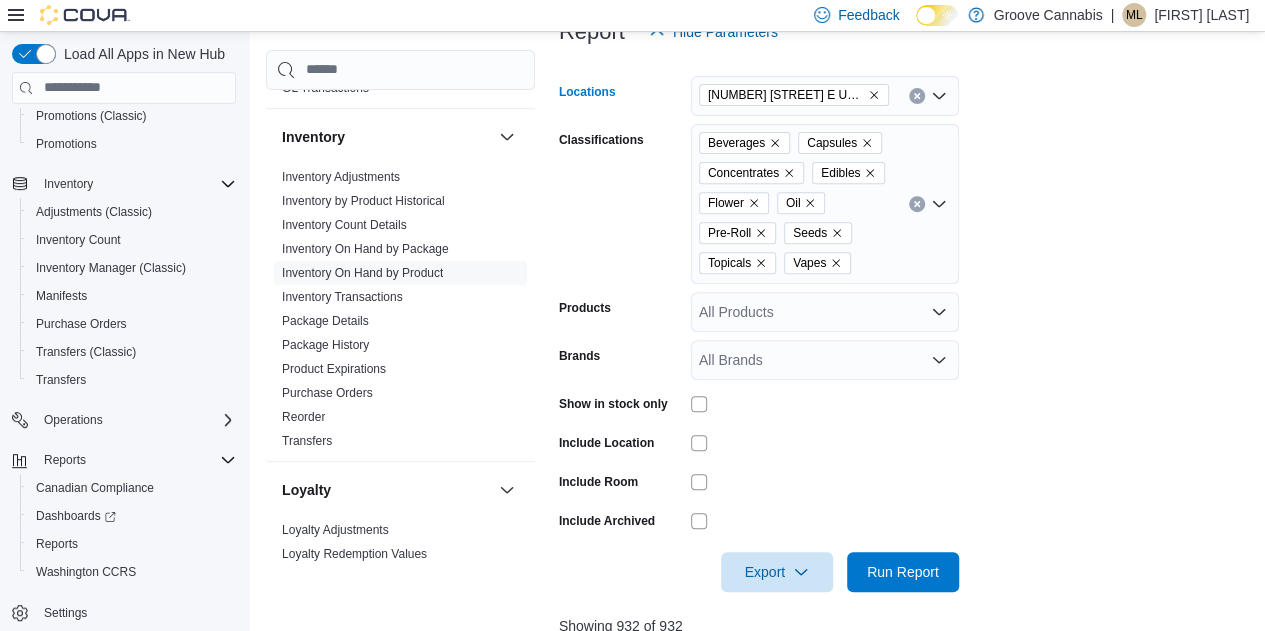 click 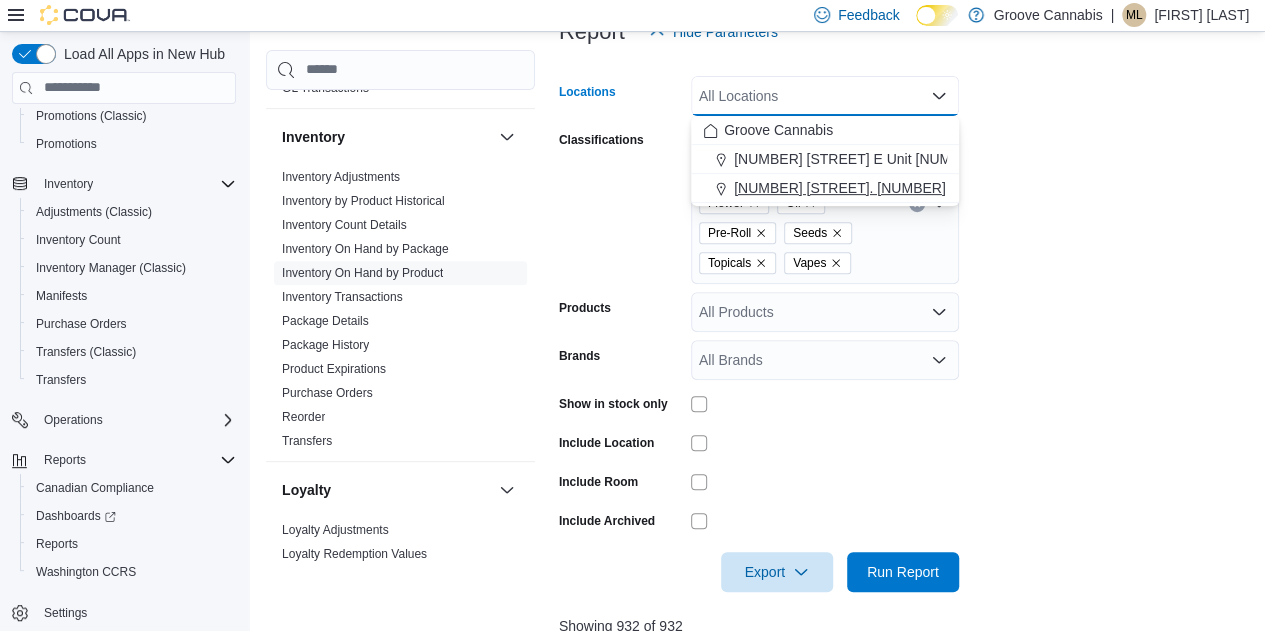 click on "6327 County Rd. 2" at bounding box center (840, 188) 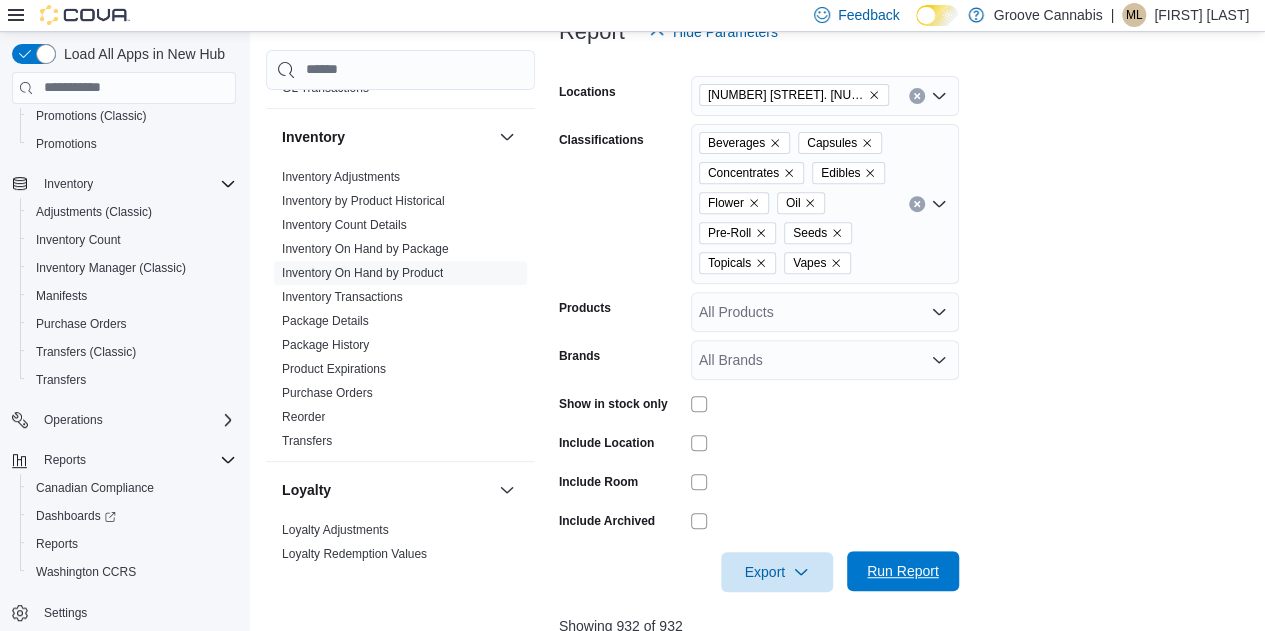 click on "Run Report" at bounding box center [903, 571] 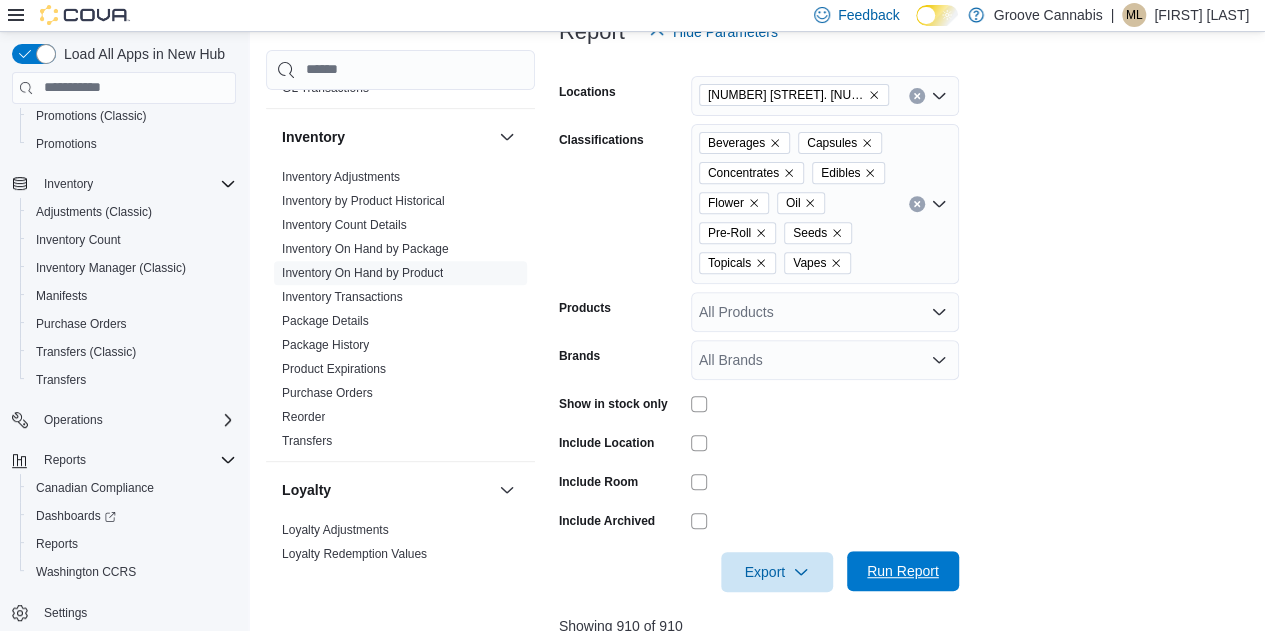 click on "Run Report" at bounding box center [903, 571] 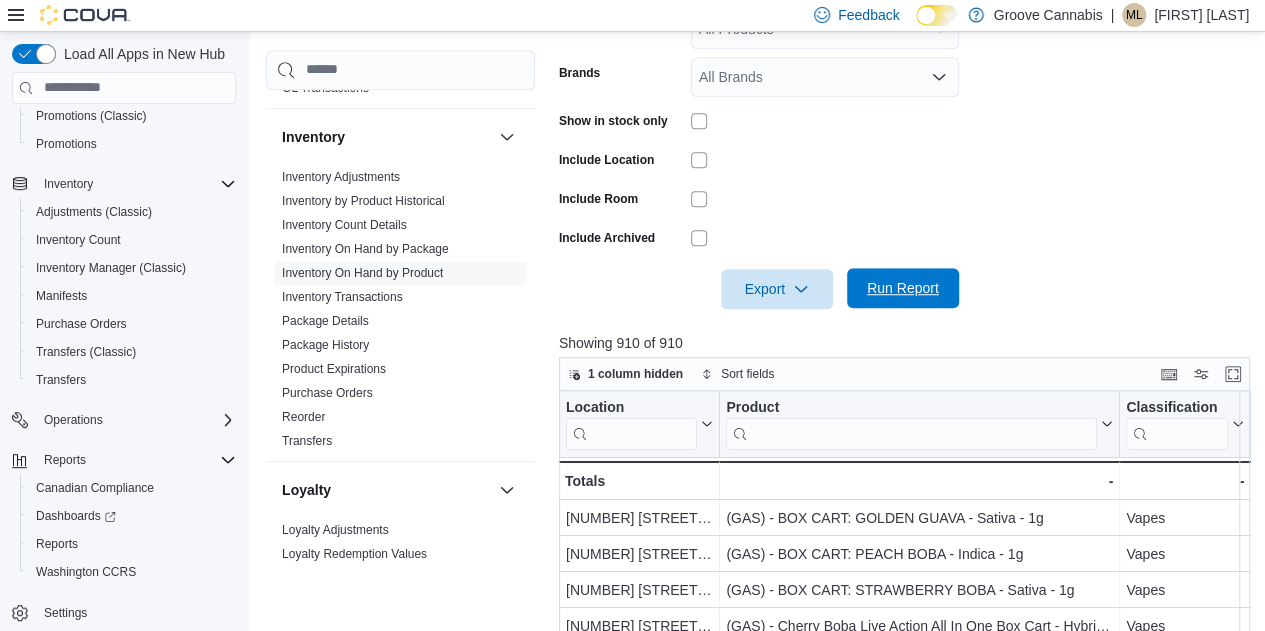 scroll, scrollTop: 592, scrollLeft: 0, axis: vertical 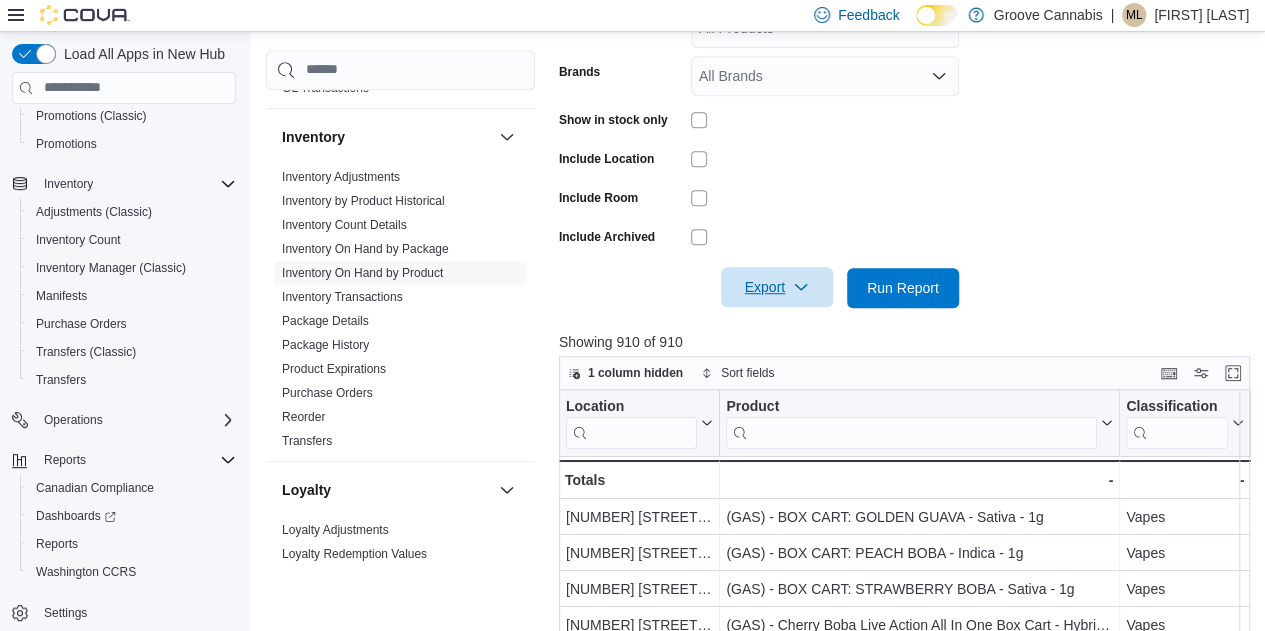 click on "Export" at bounding box center (777, 287) 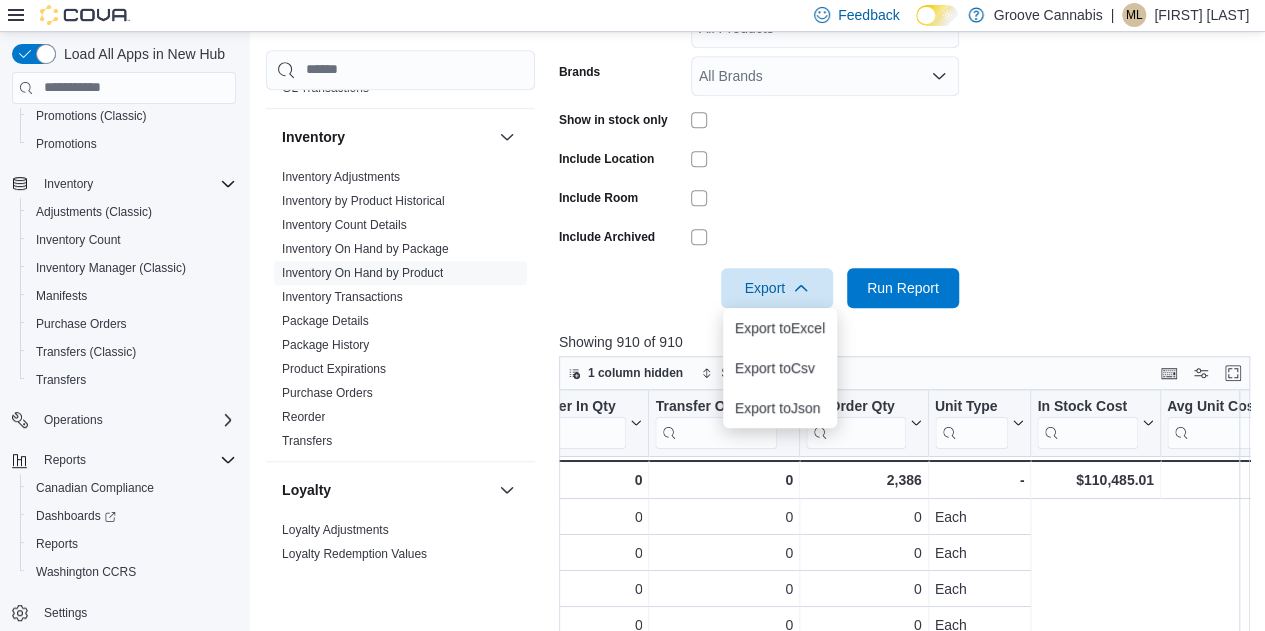 scroll, scrollTop: 0, scrollLeft: 0, axis: both 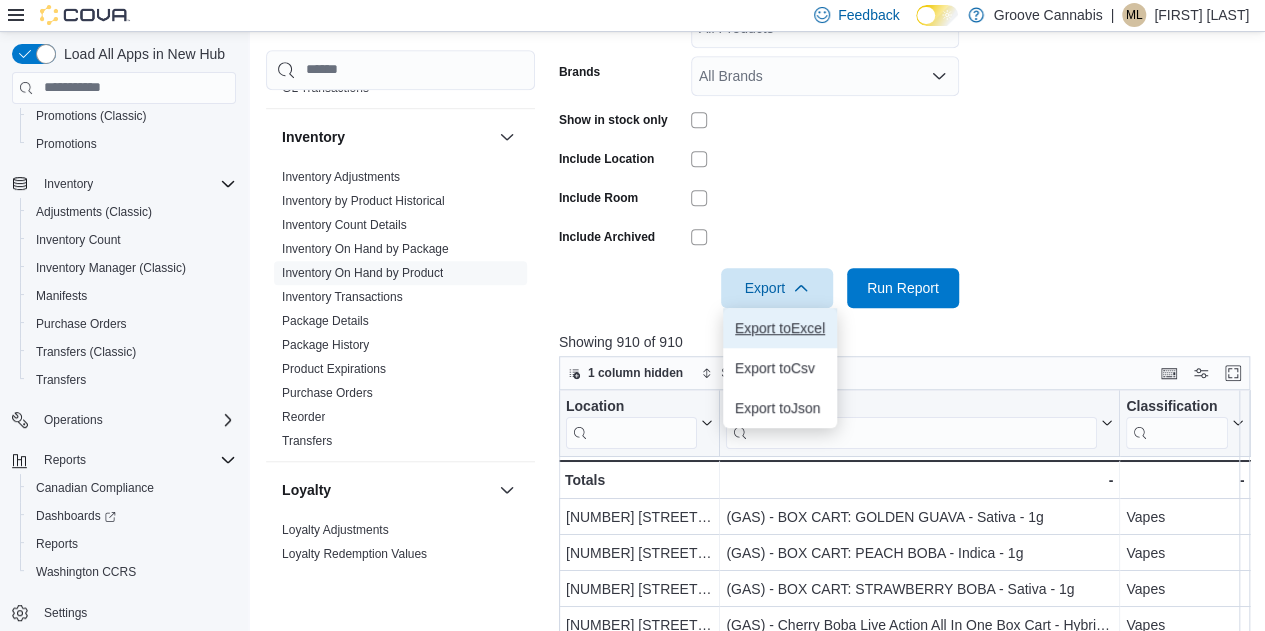 click on "Export to  Excel" at bounding box center (780, 328) 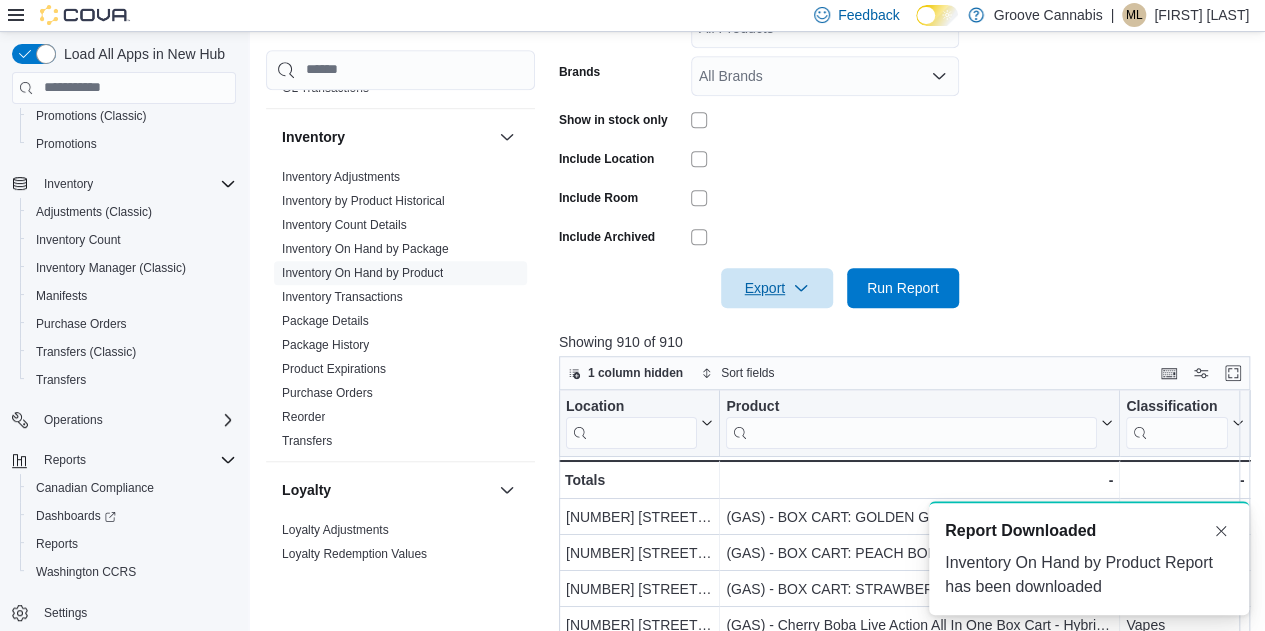 scroll, scrollTop: 0, scrollLeft: 0, axis: both 